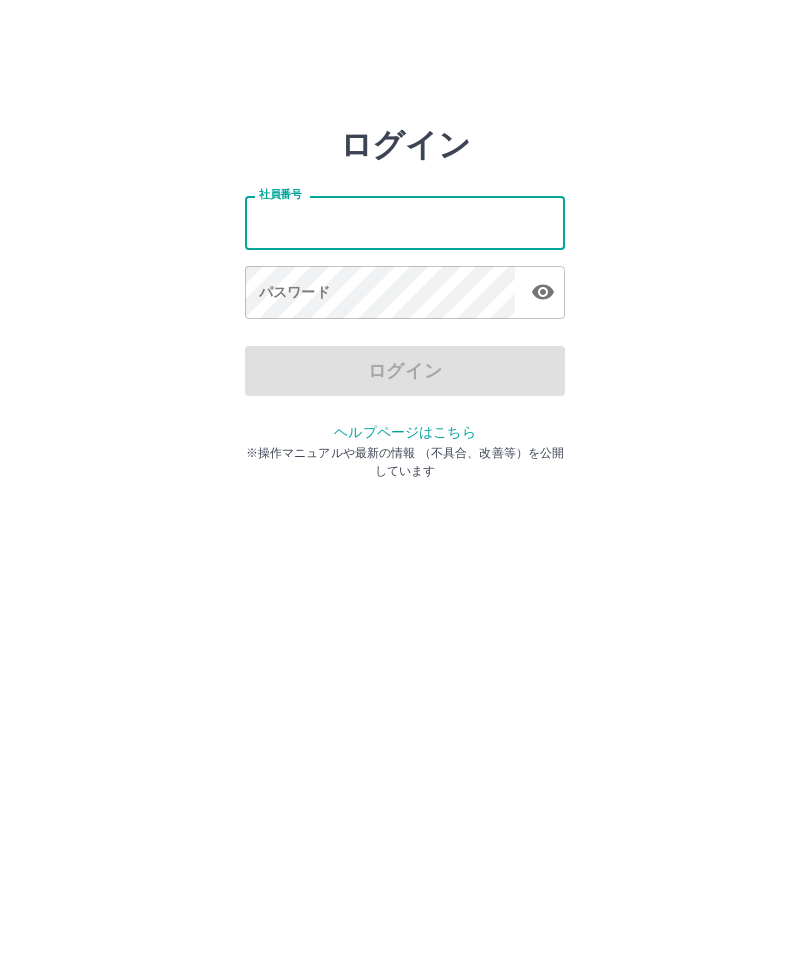 scroll, scrollTop: 0, scrollLeft: 0, axis: both 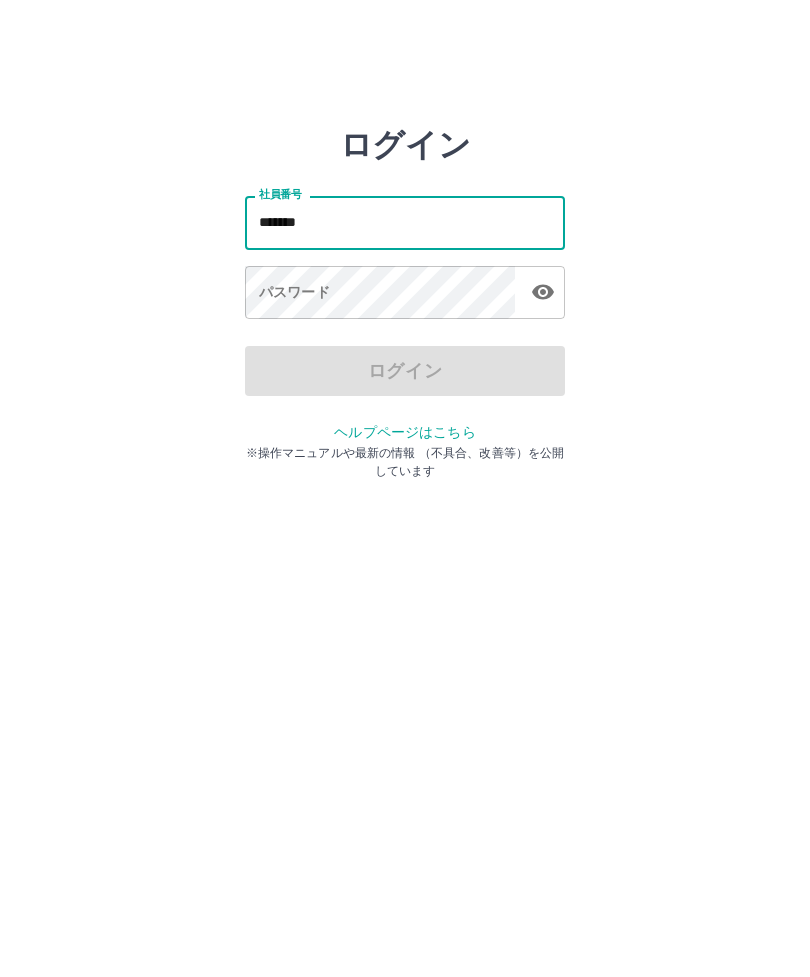 type on "*******" 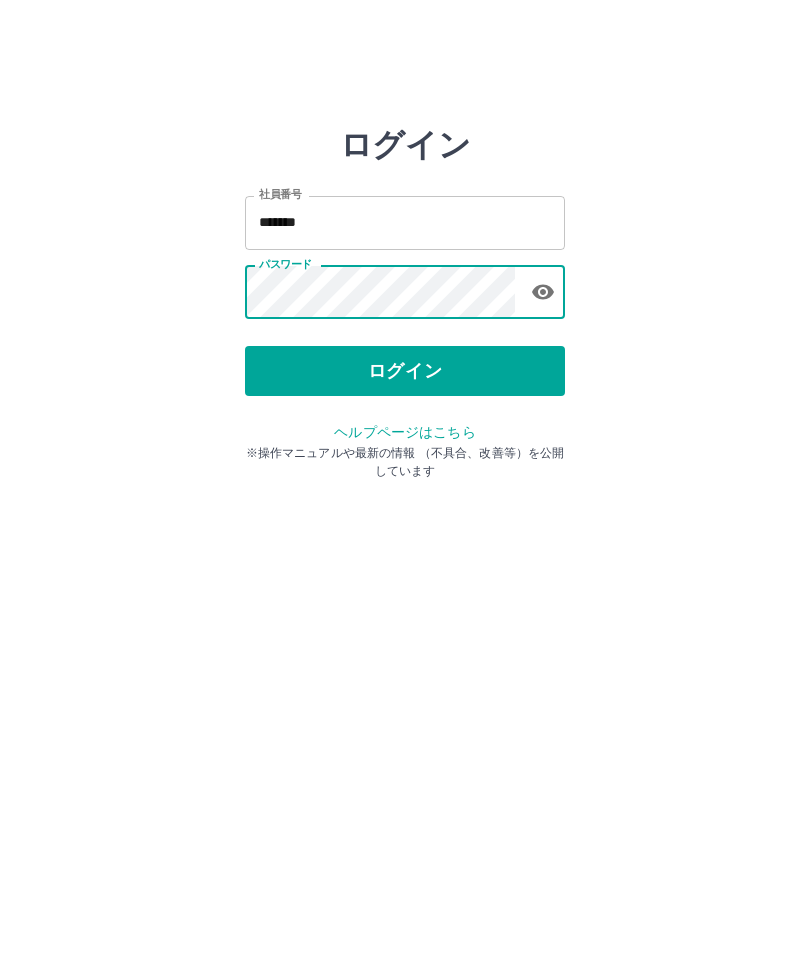 click on "ログイン" at bounding box center [405, 371] 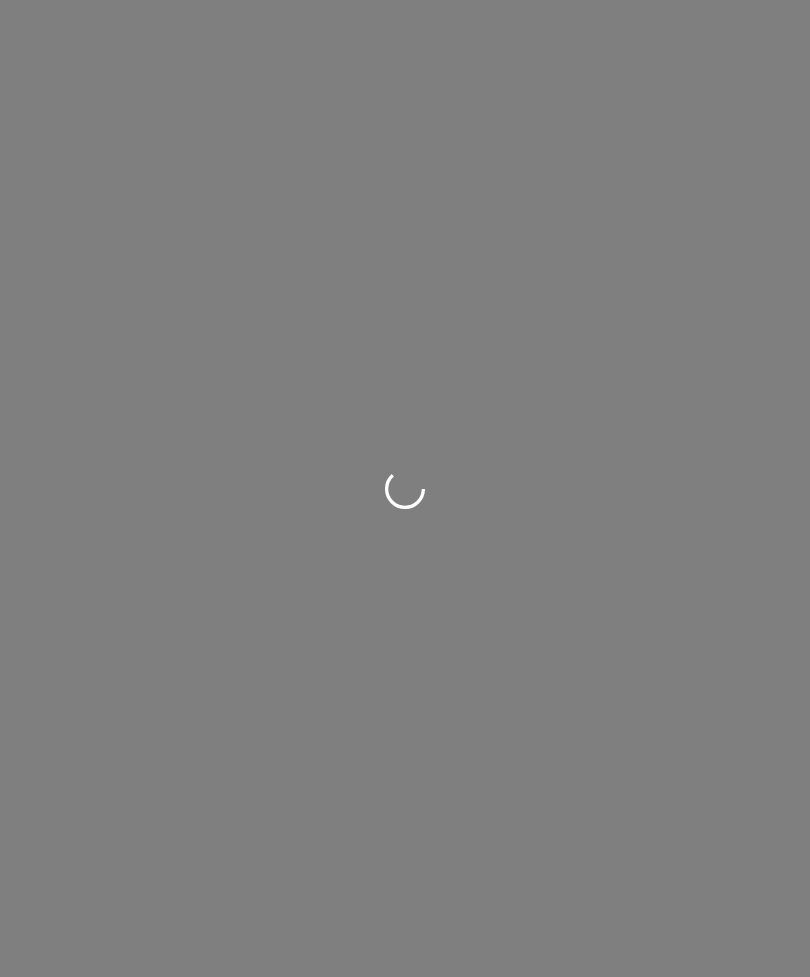 scroll, scrollTop: 0, scrollLeft: 0, axis: both 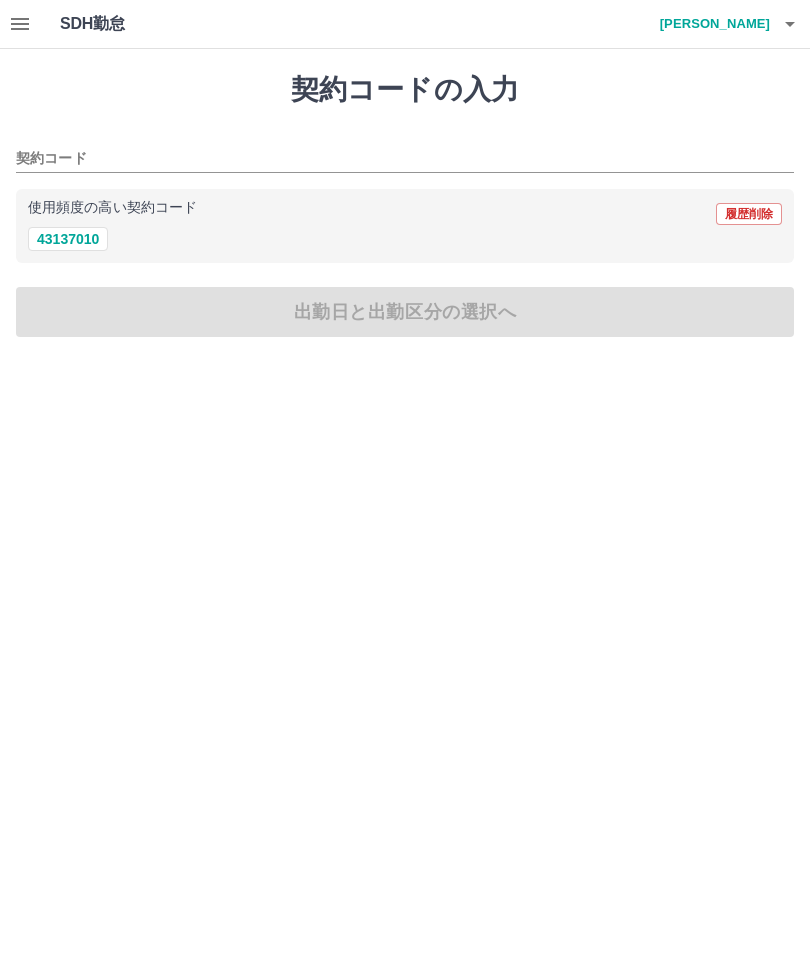 click 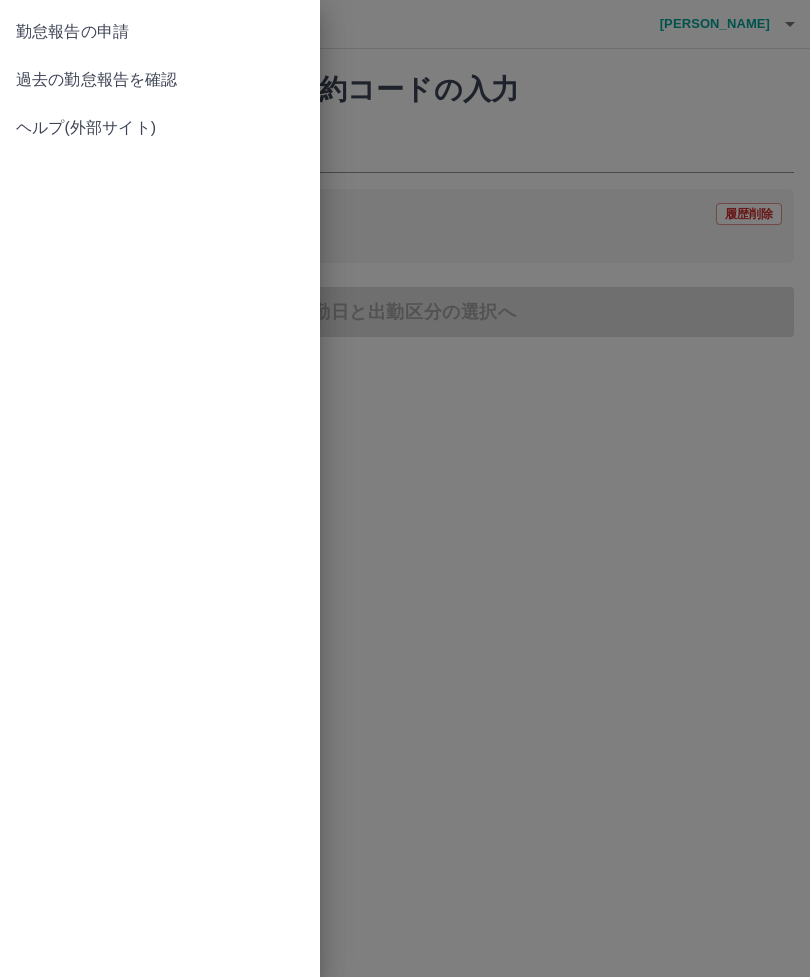 click on "過去の勤怠報告を確認" at bounding box center (160, 80) 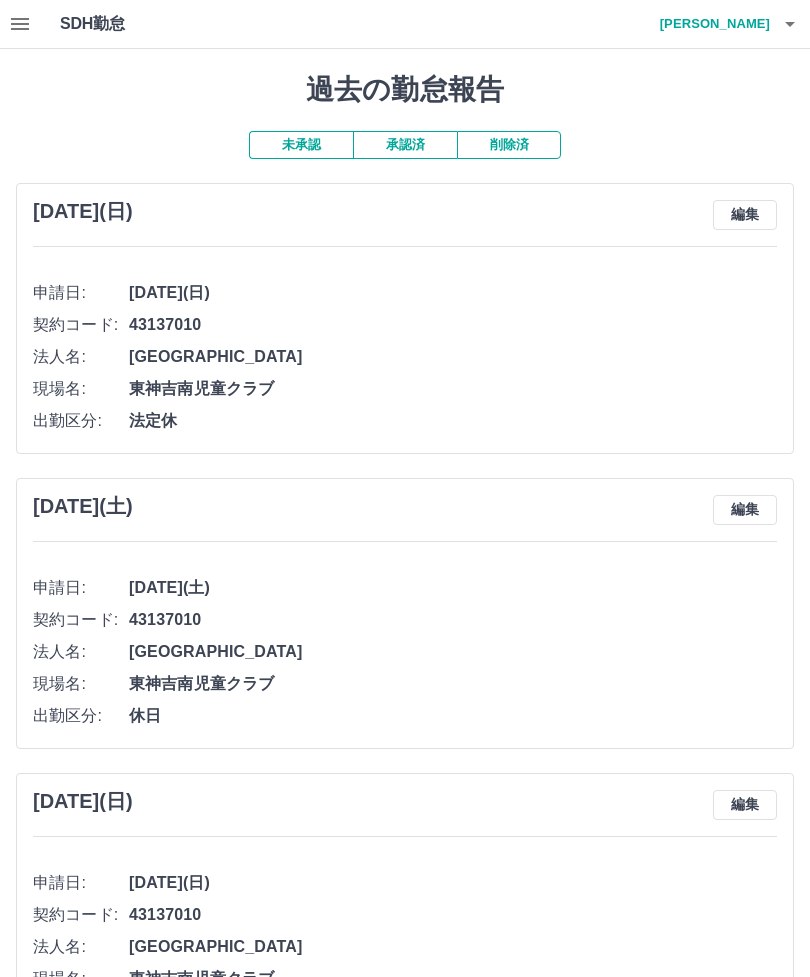 click on "承認済" at bounding box center [405, 145] 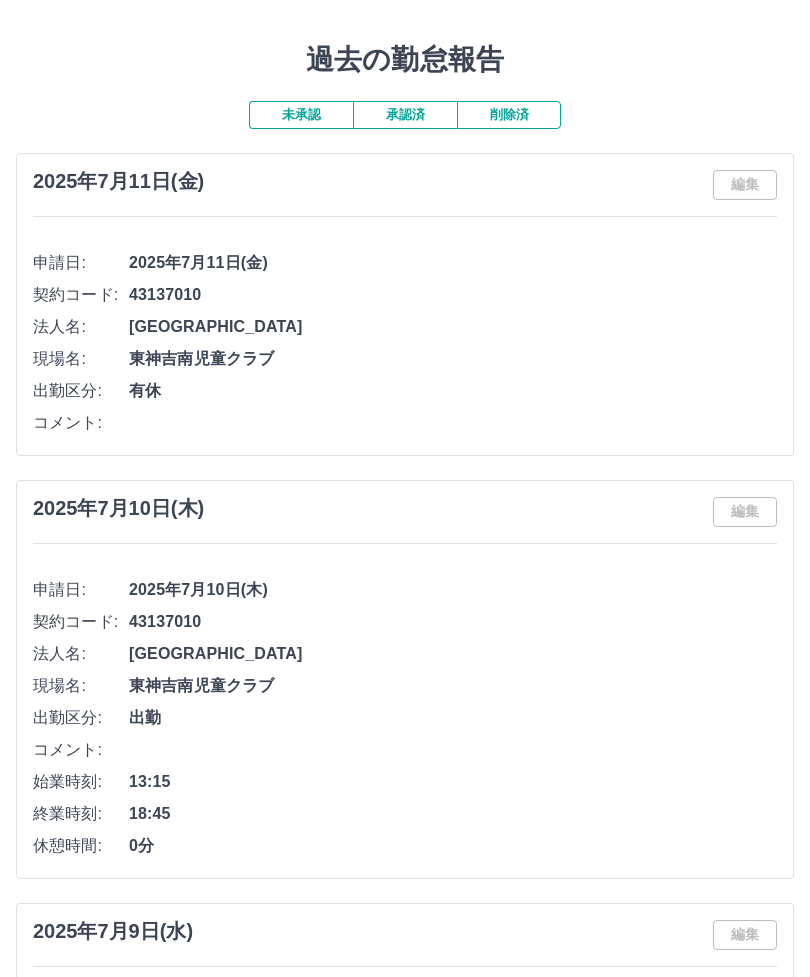 scroll, scrollTop: 0, scrollLeft: 0, axis: both 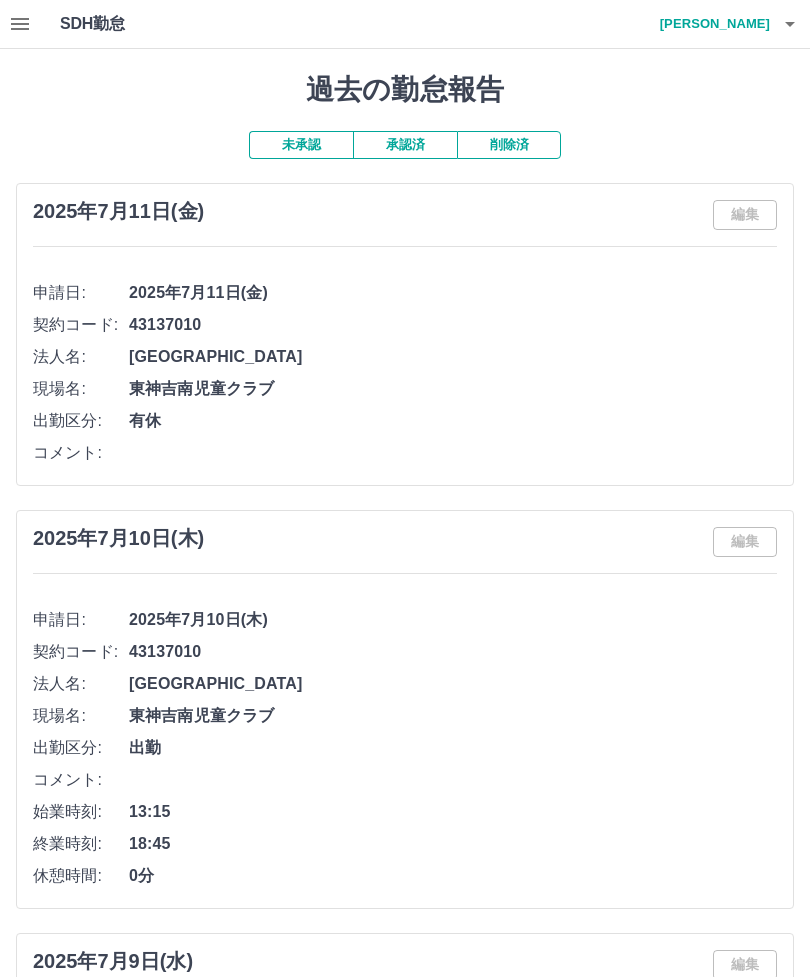 click 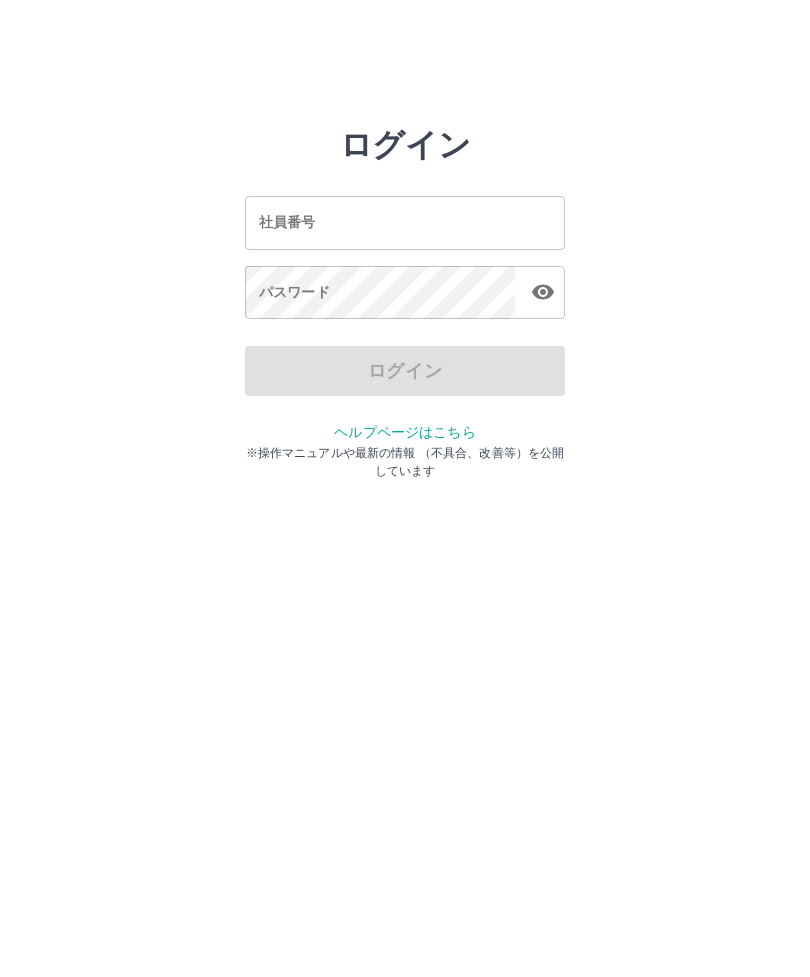 scroll, scrollTop: 0, scrollLeft: 0, axis: both 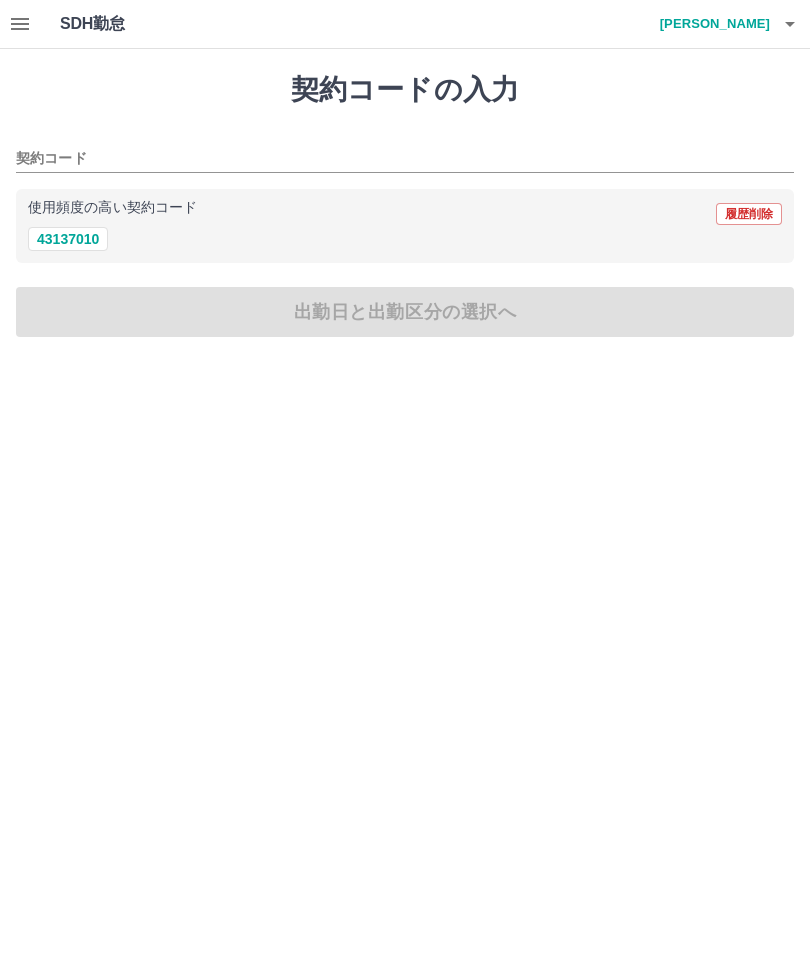 click on "43137010" at bounding box center (405, 239) 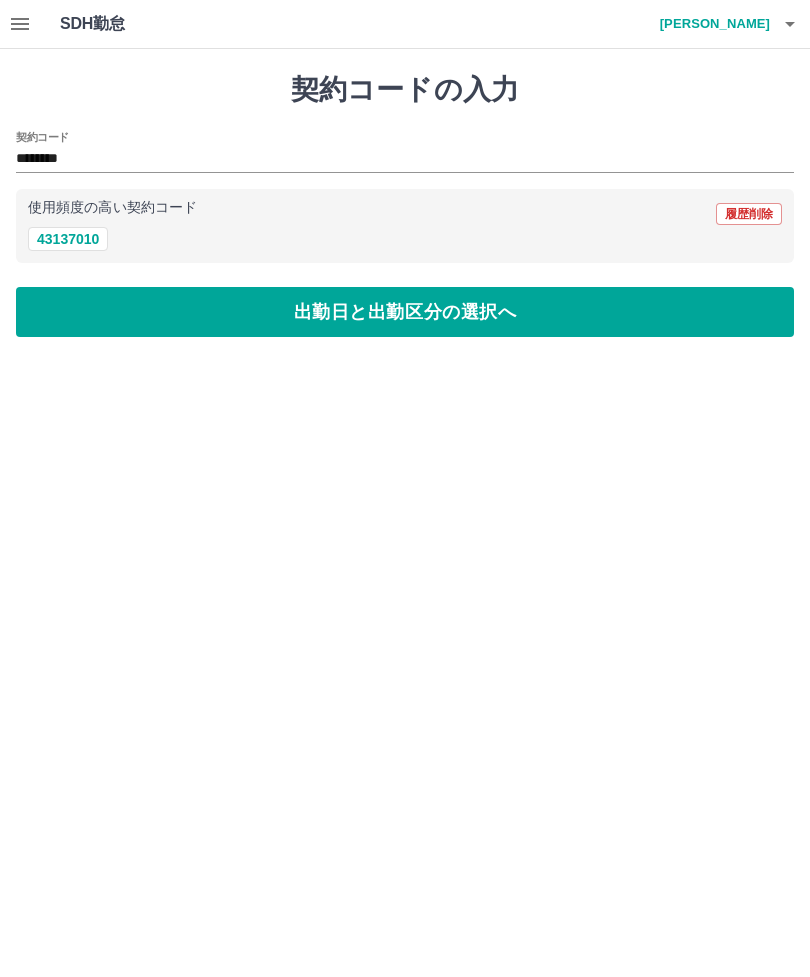 click on "出勤日と出勤区分の選択へ" at bounding box center [405, 312] 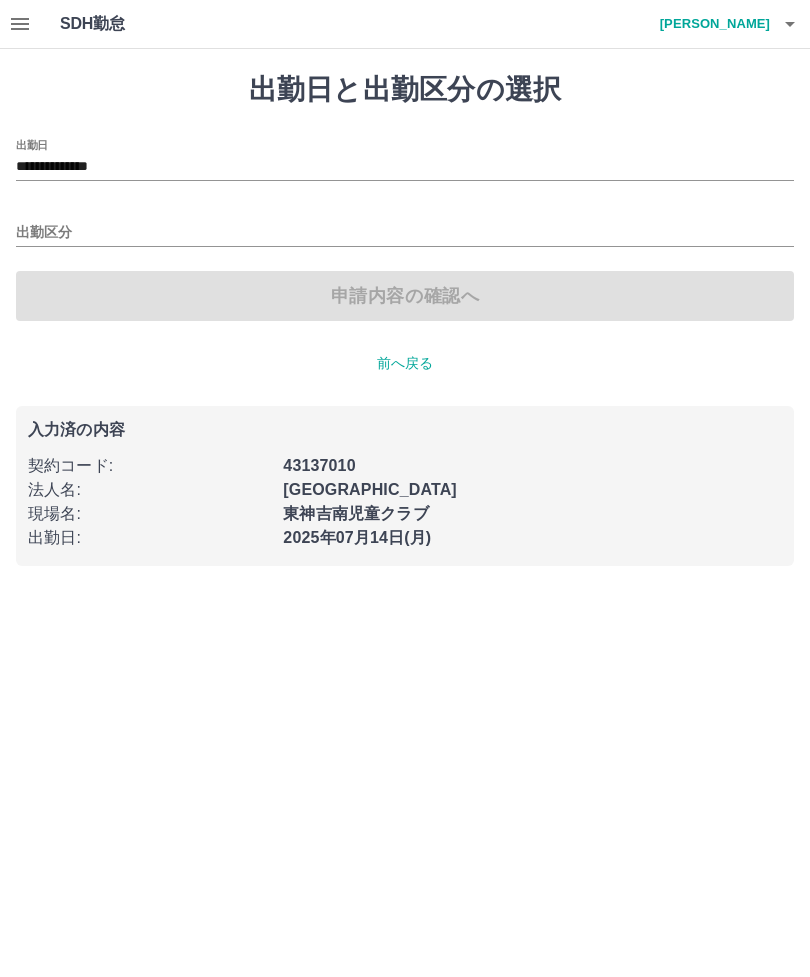 click on "出勤区分" at bounding box center (405, 233) 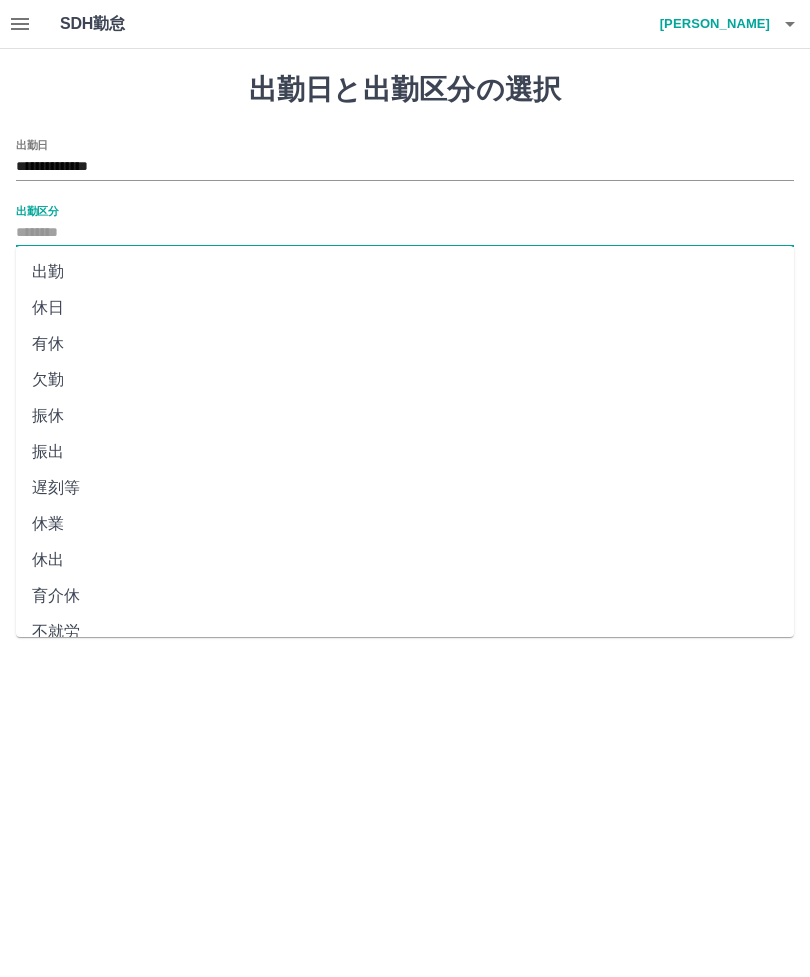 click on "出勤" at bounding box center (405, 272) 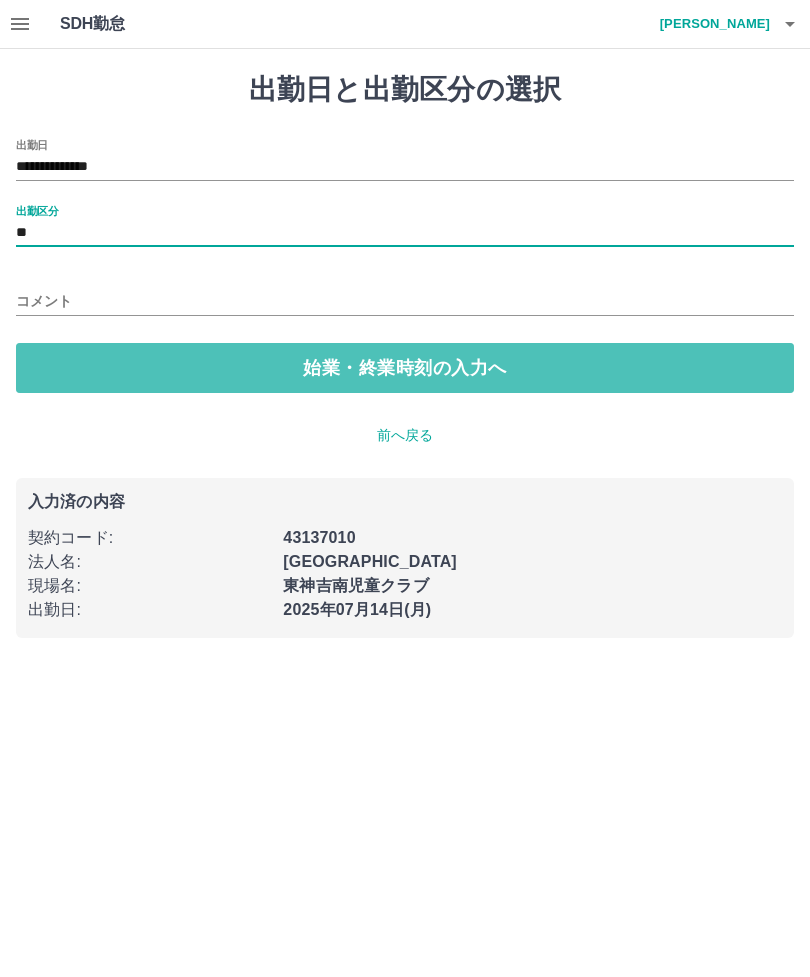 click on "始業・終業時刻の入力へ" at bounding box center [405, 368] 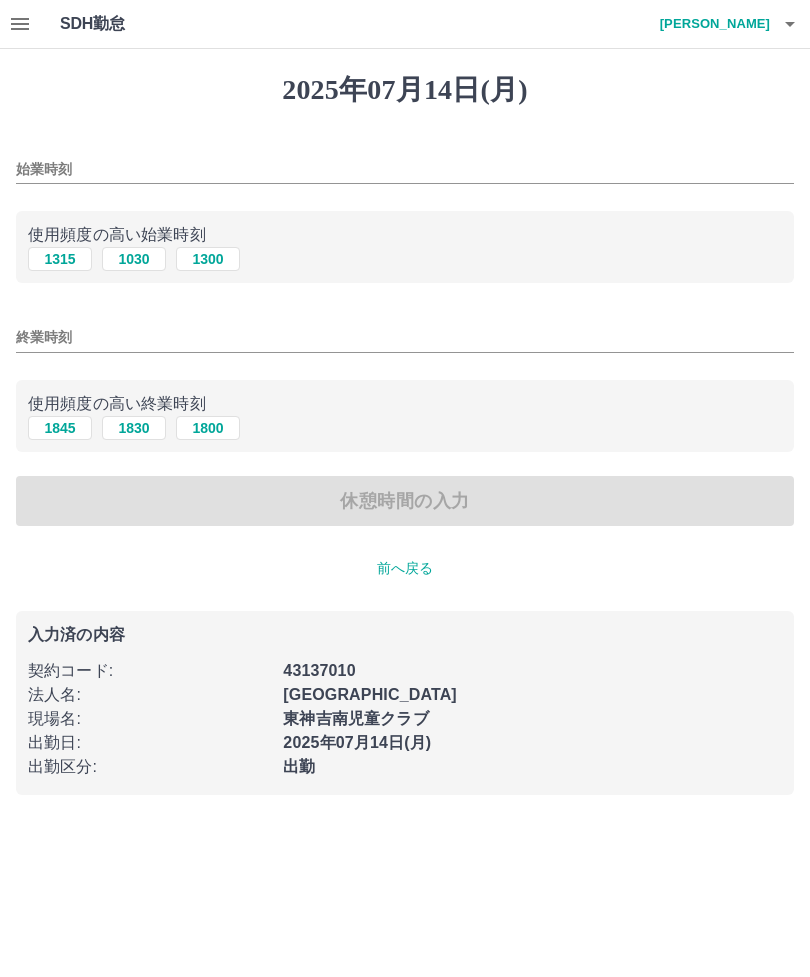 click on "1315" at bounding box center [60, 259] 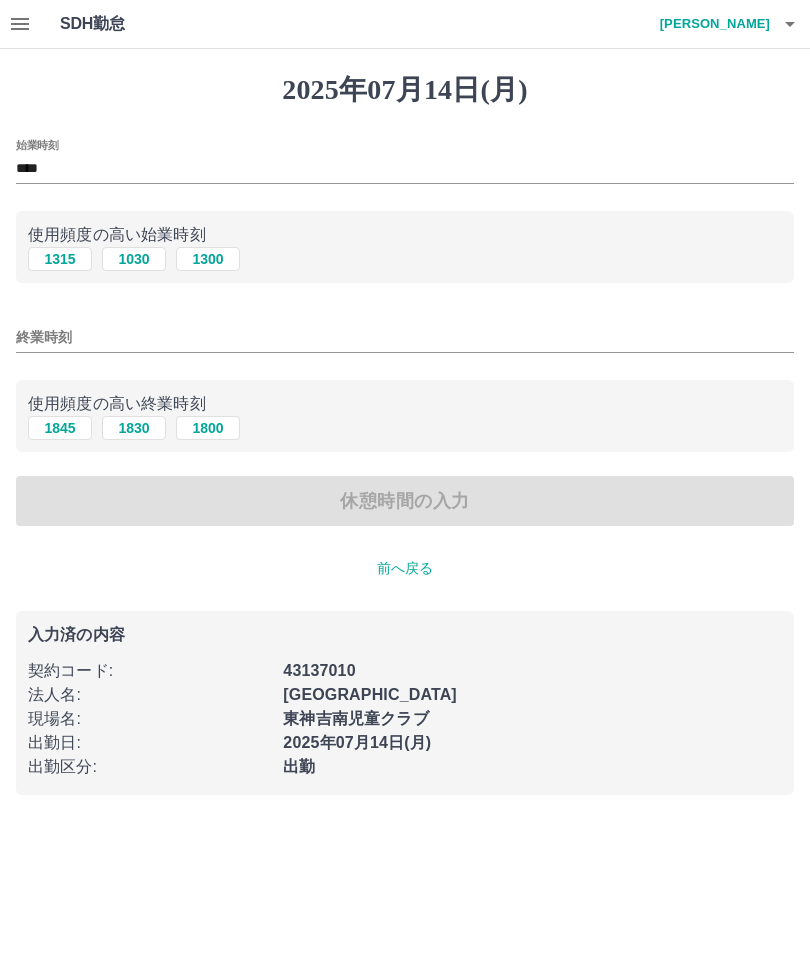 click on "終業時刻" at bounding box center (405, 337) 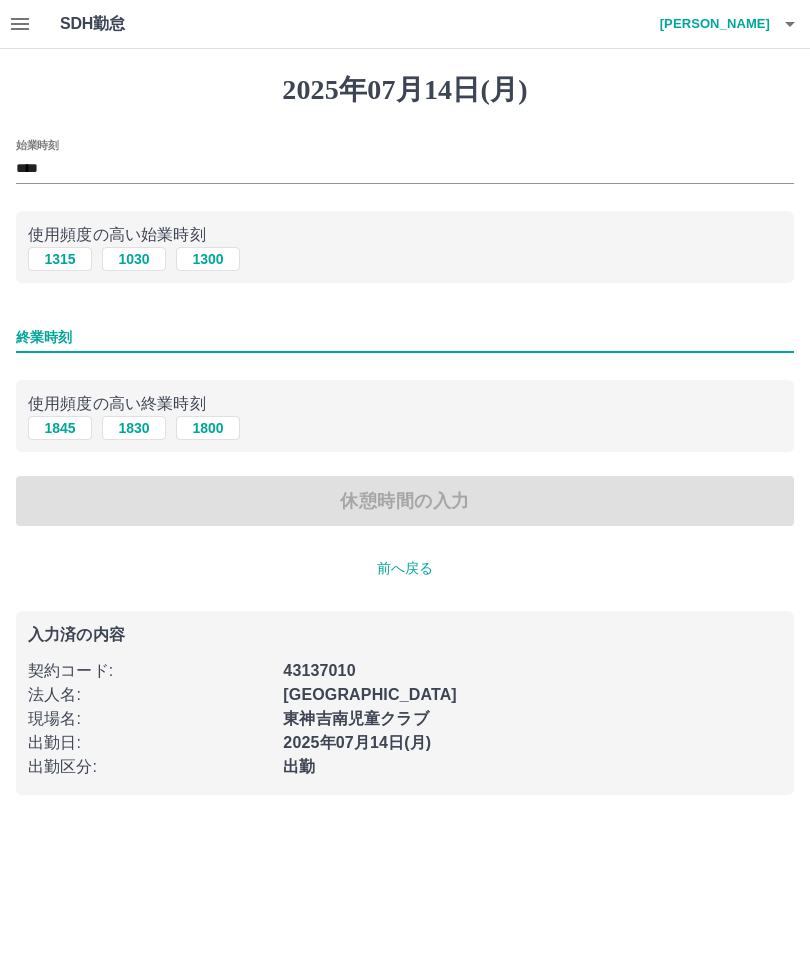 click on "1845" at bounding box center [60, 428] 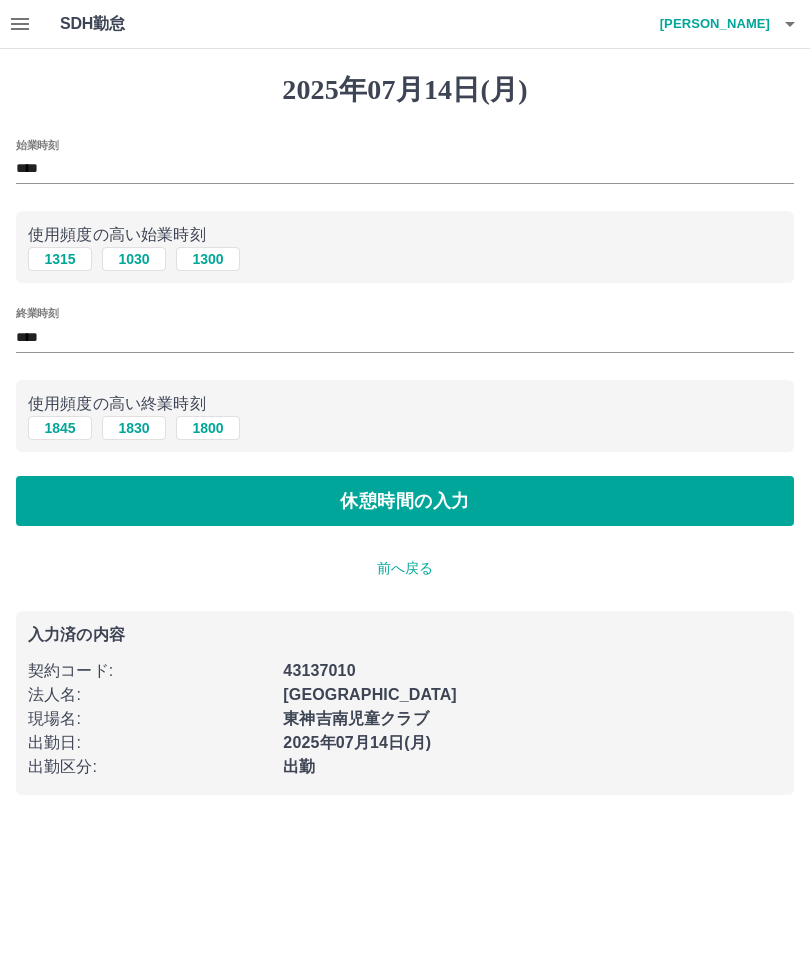click on "休憩時間の入力" at bounding box center (405, 501) 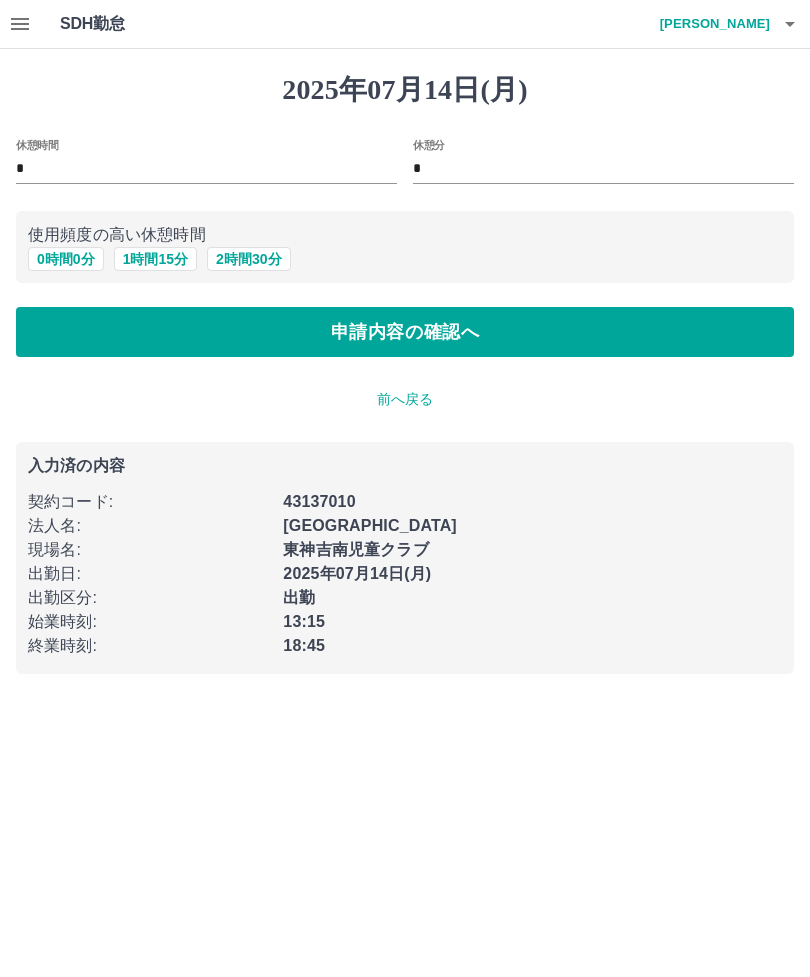 click on "申請内容の確認へ" at bounding box center (405, 332) 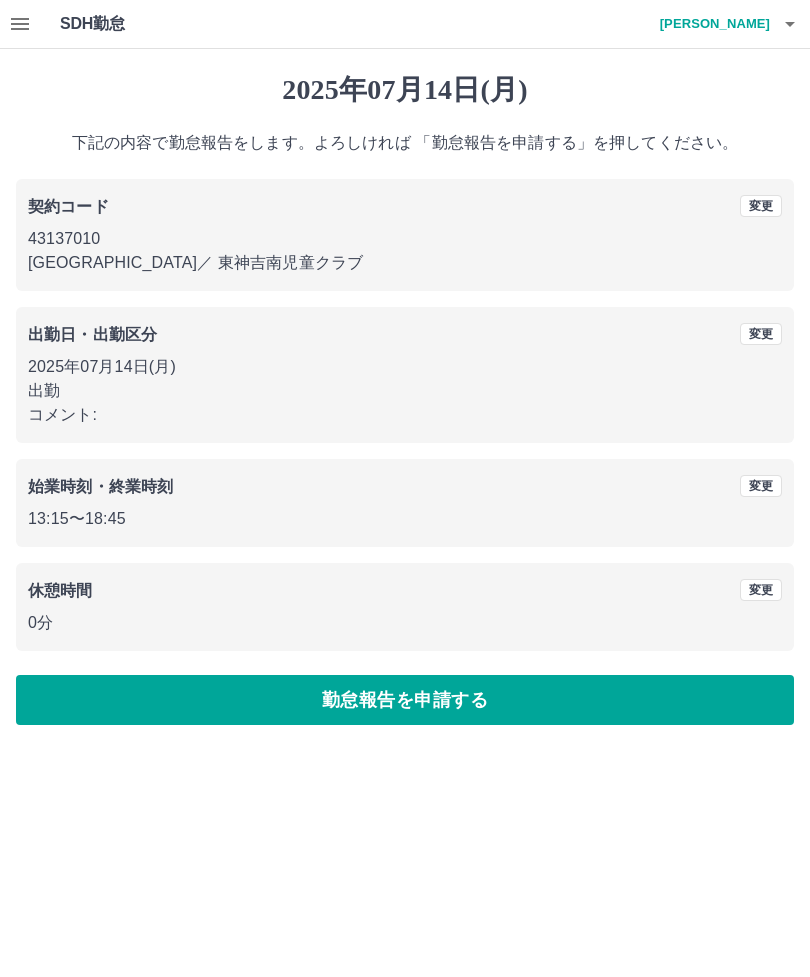 click on "勤怠報告を申請する" at bounding box center (405, 700) 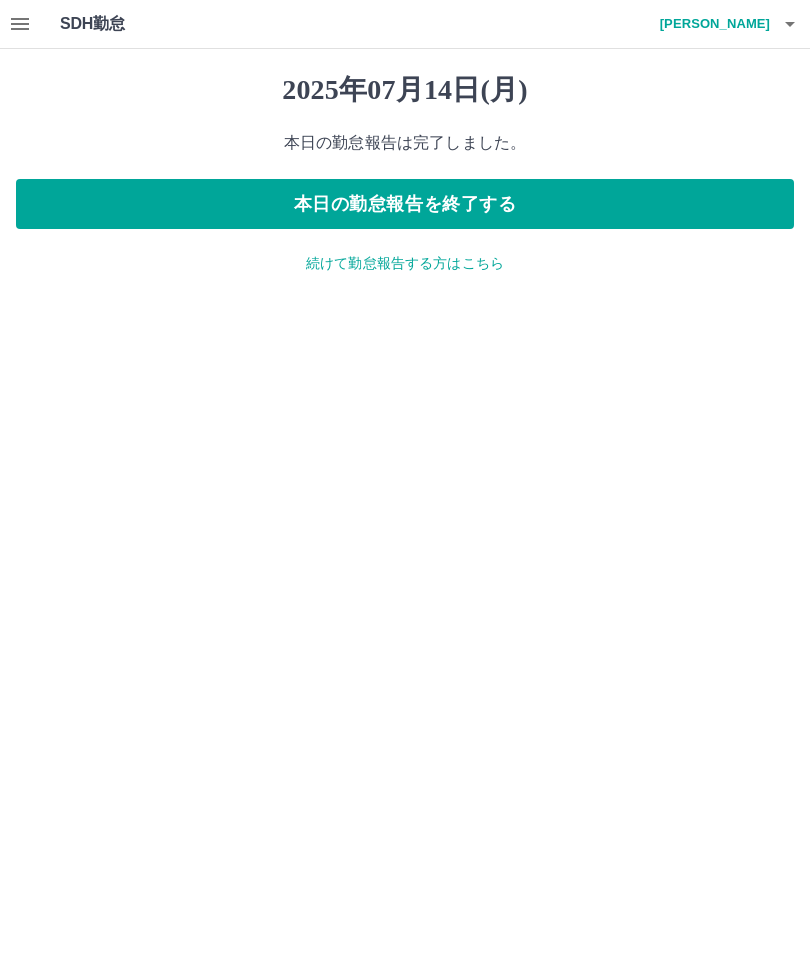 click on "本日の勤怠報告を終了する" at bounding box center (405, 204) 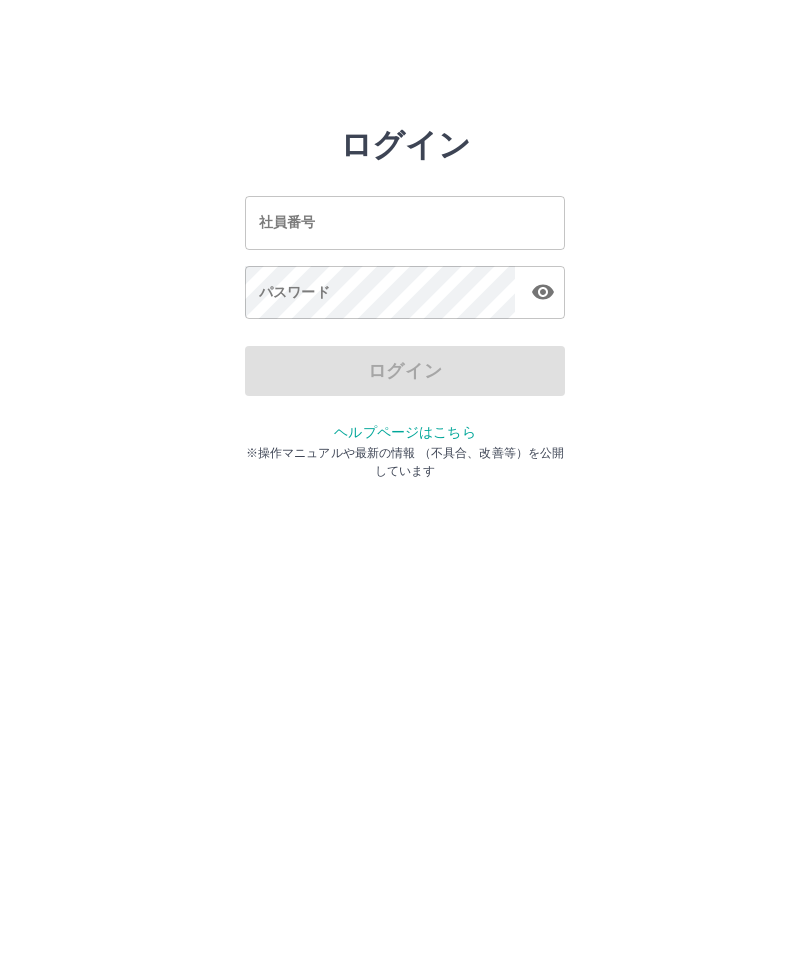 scroll, scrollTop: 0, scrollLeft: 0, axis: both 